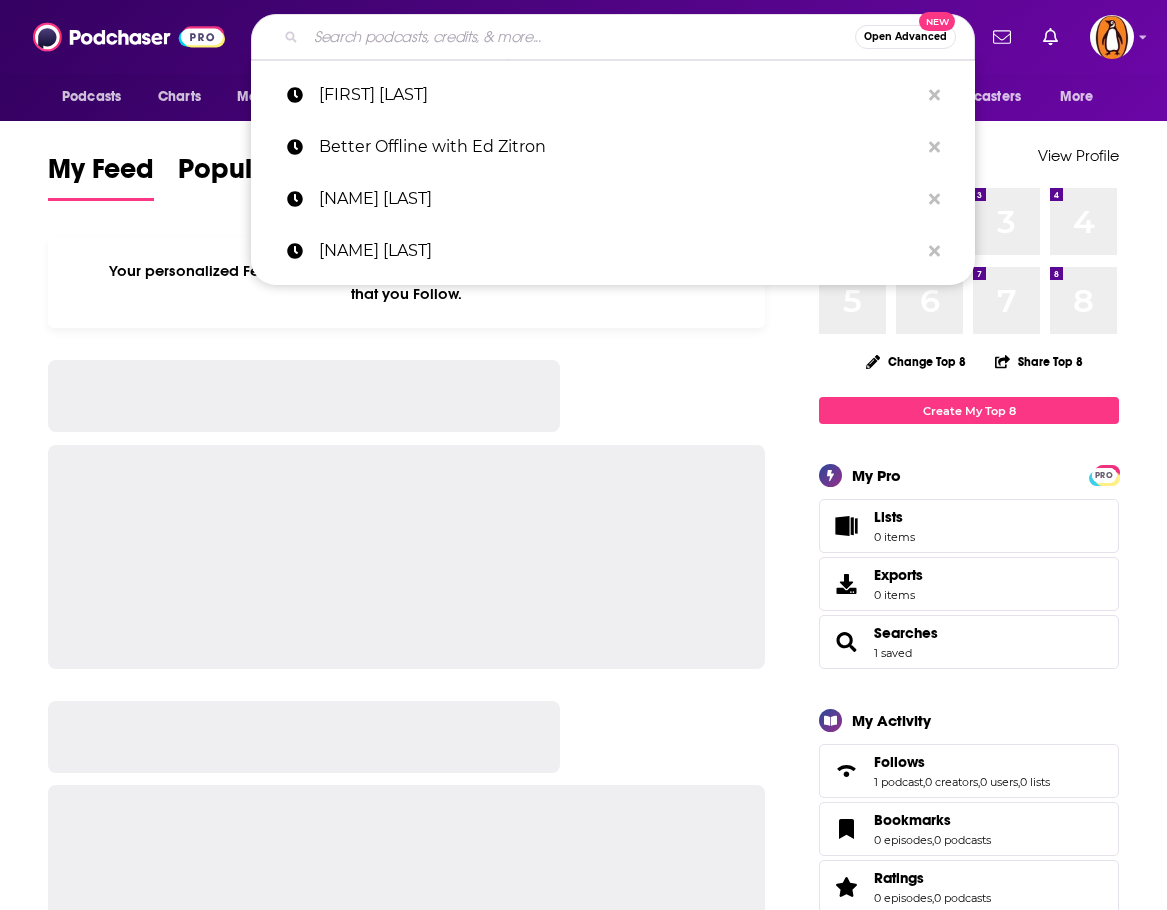 scroll, scrollTop: 0, scrollLeft: 0, axis: both 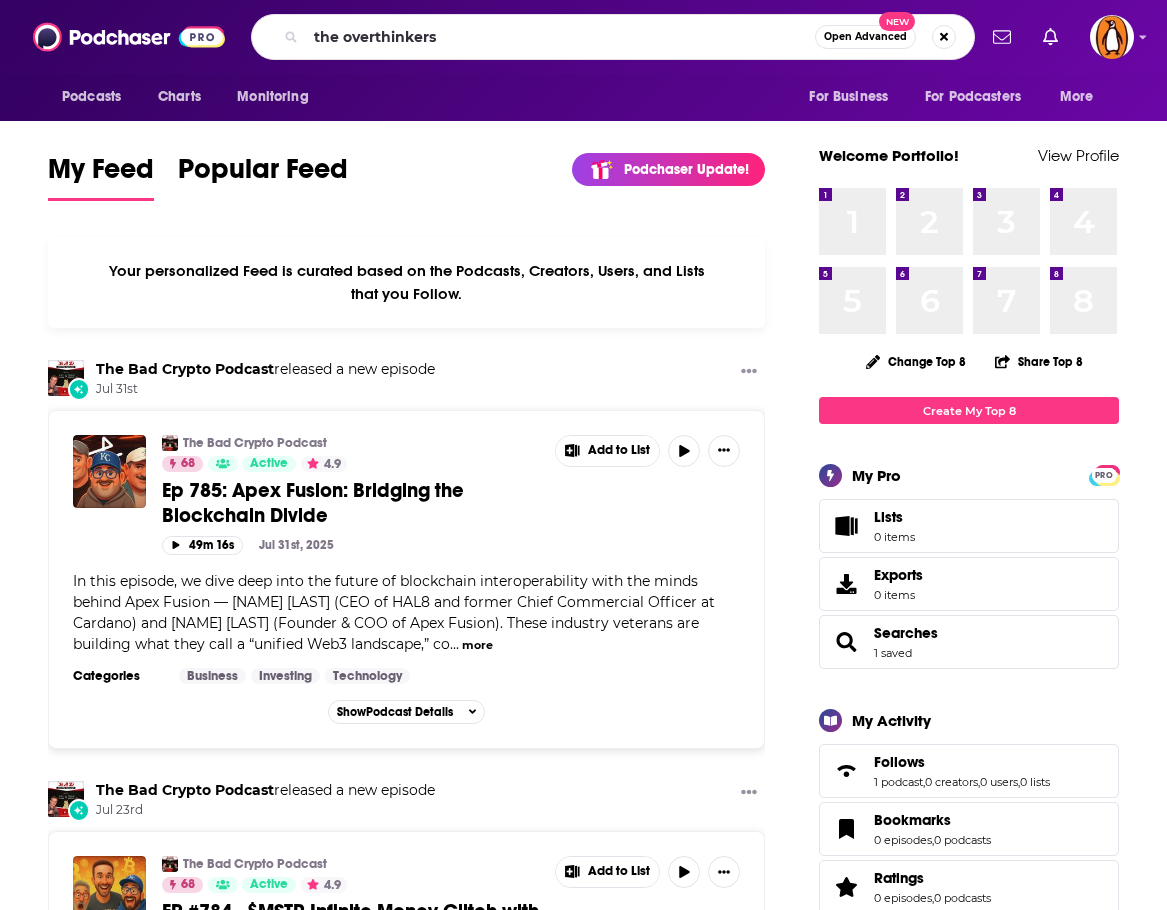 type on "the overthinkers" 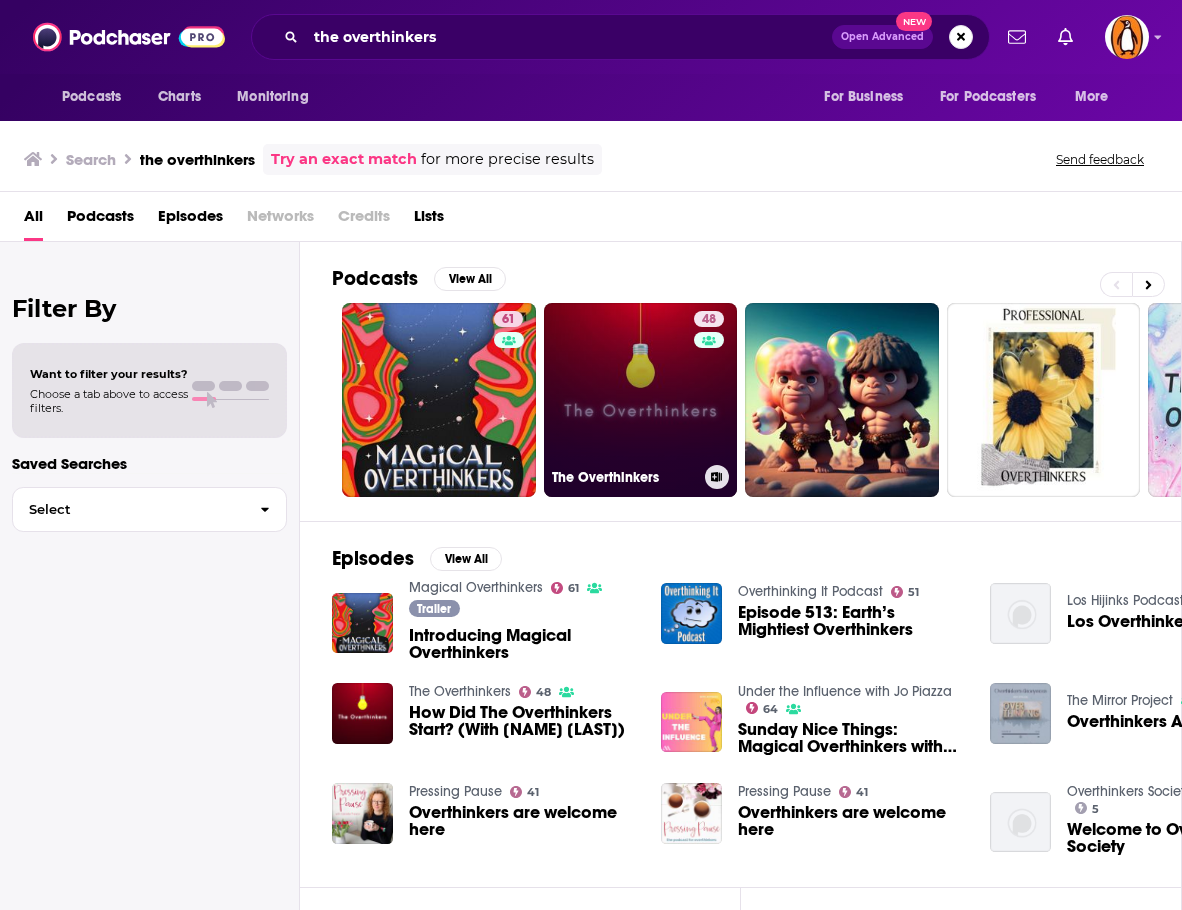 click on "48 The Overthinkers" at bounding box center [641, 400] 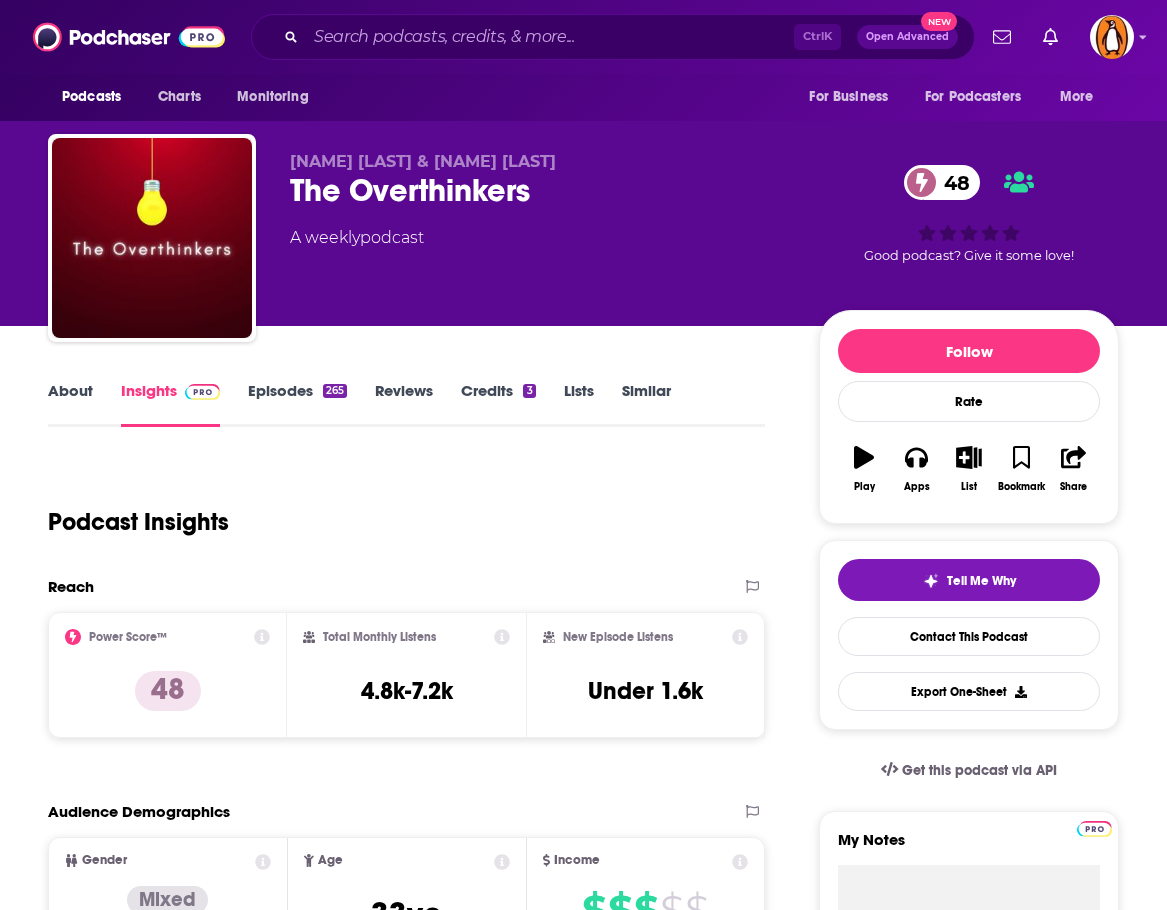 click on "About" at bounding box center (70, 404) 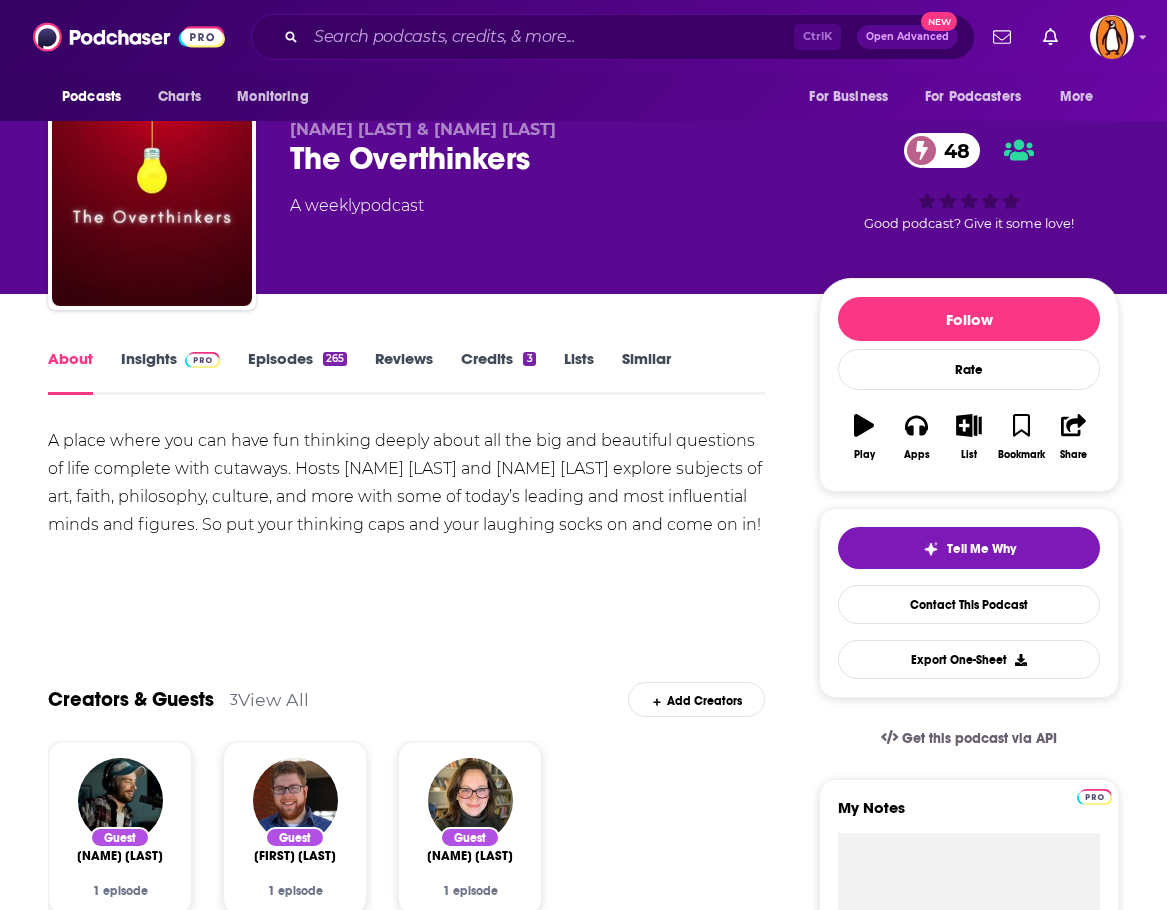 scroll, scrollTop: 27, scrollLeft: 0, axis: vertical 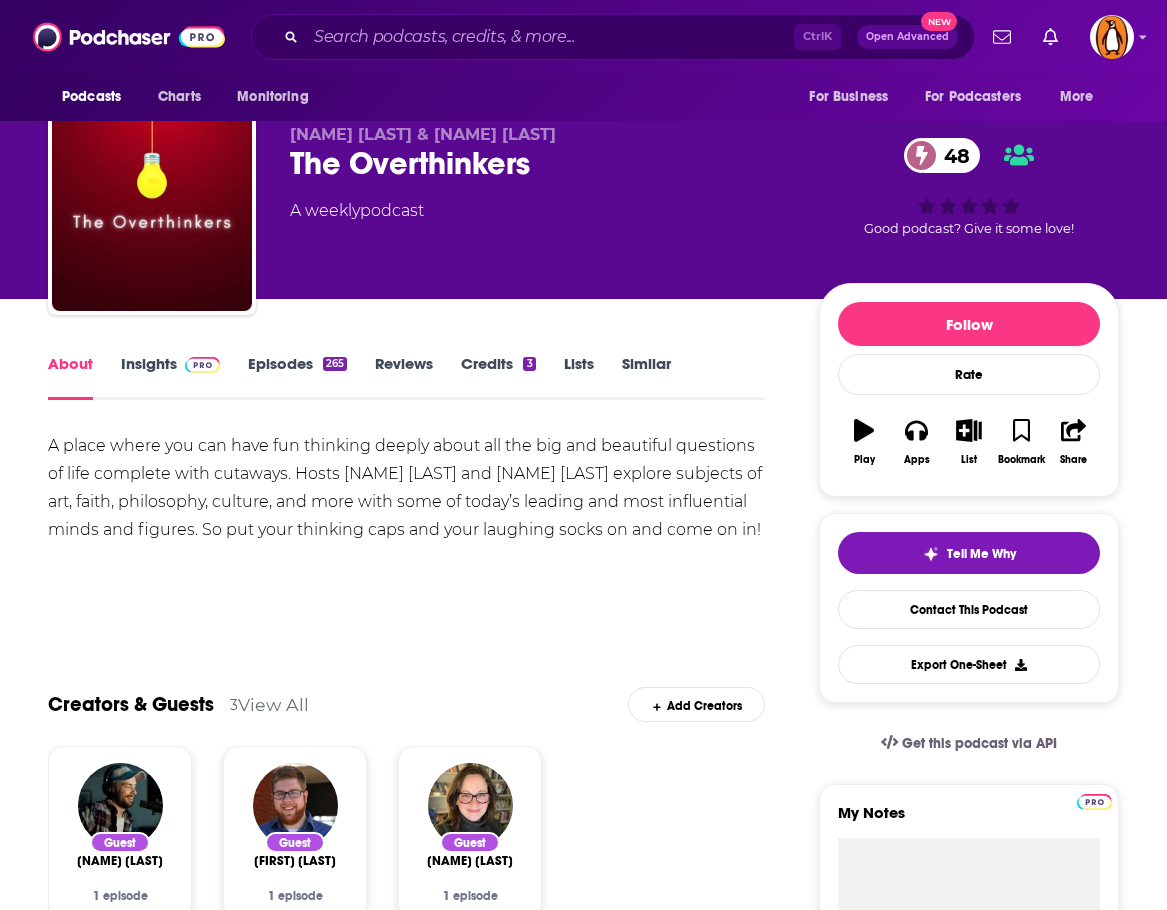 click on "Episodes 265" at bounding box center (297, 377) 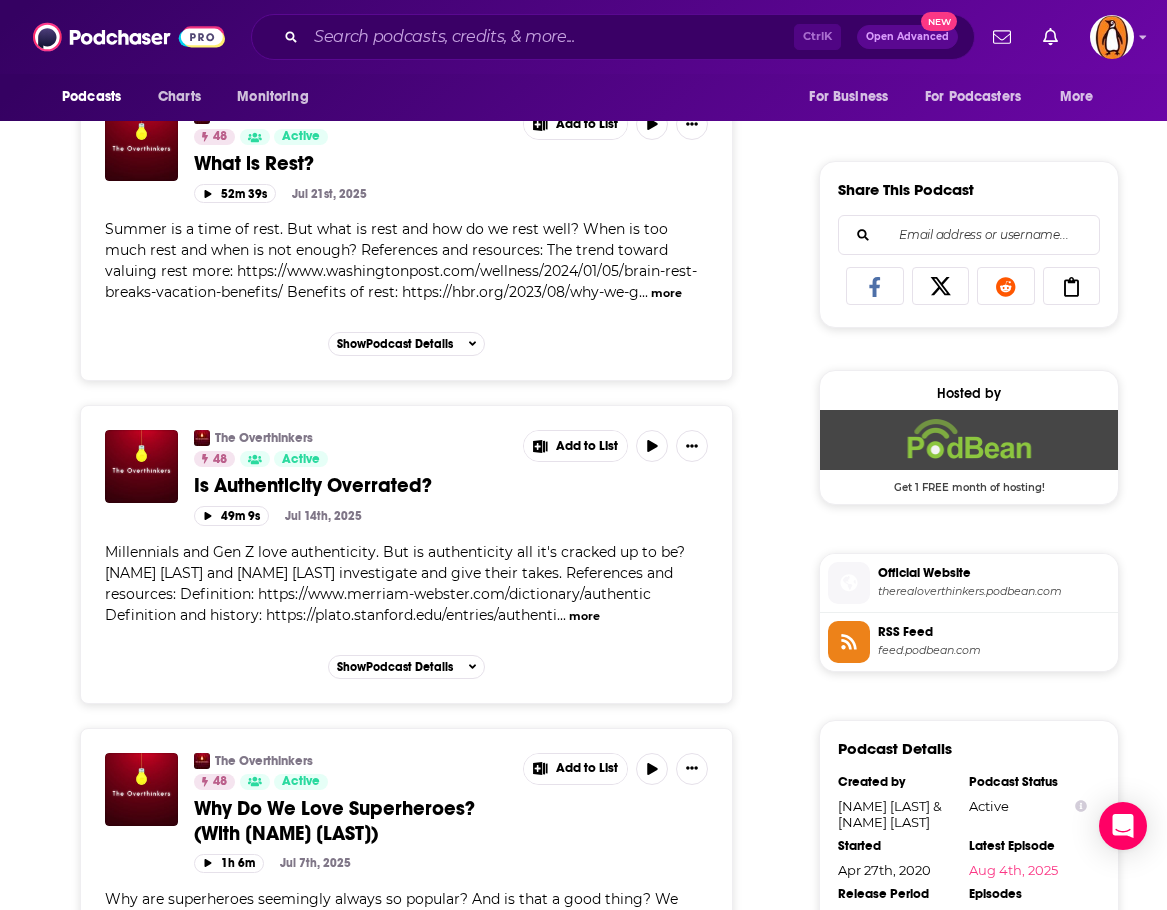 scroll, scrollTop: 1168, scrollLeft: 0, axis: vertical 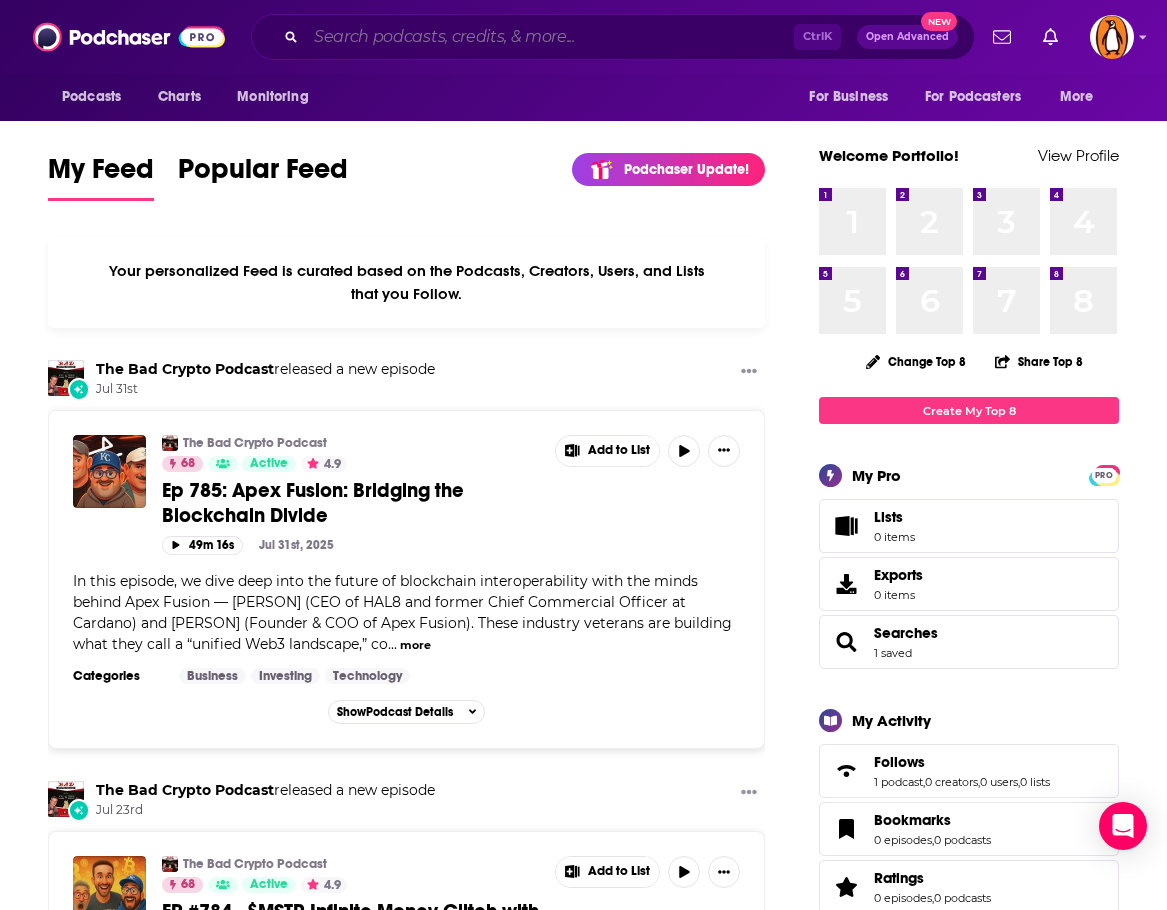 click at bounding box center [550, 37] 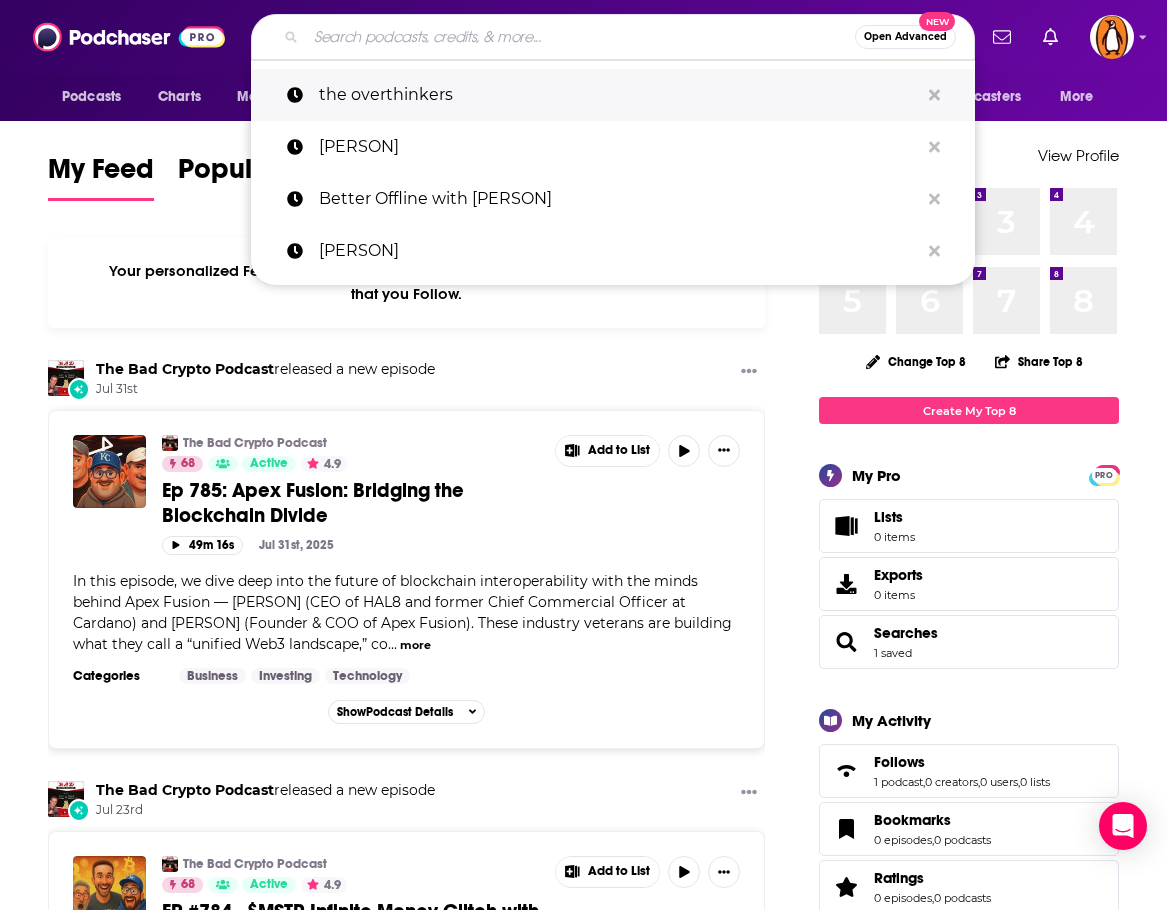 click on "the overthinkers" at bounding box center (619, 95) 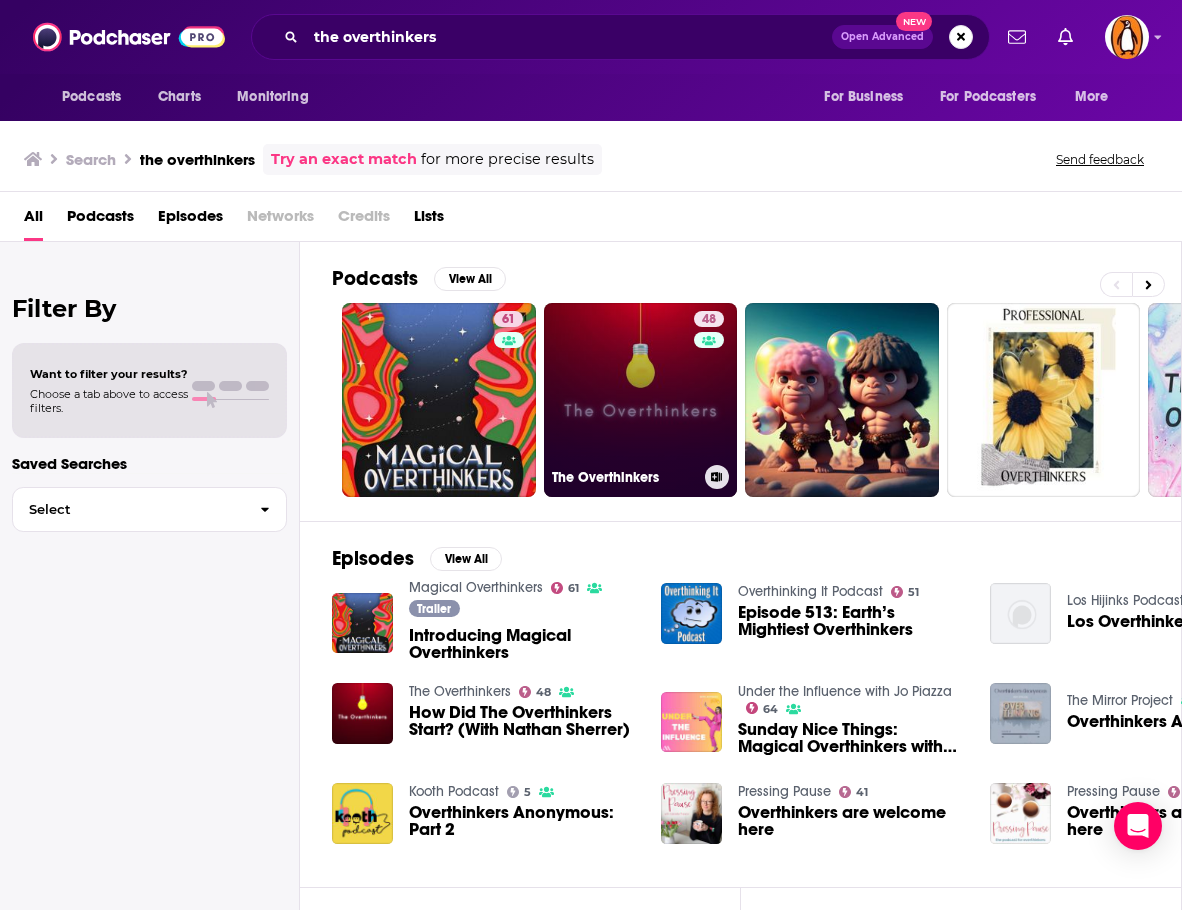 click on "48 The Overthinkers" at bounding box center [641, 400] 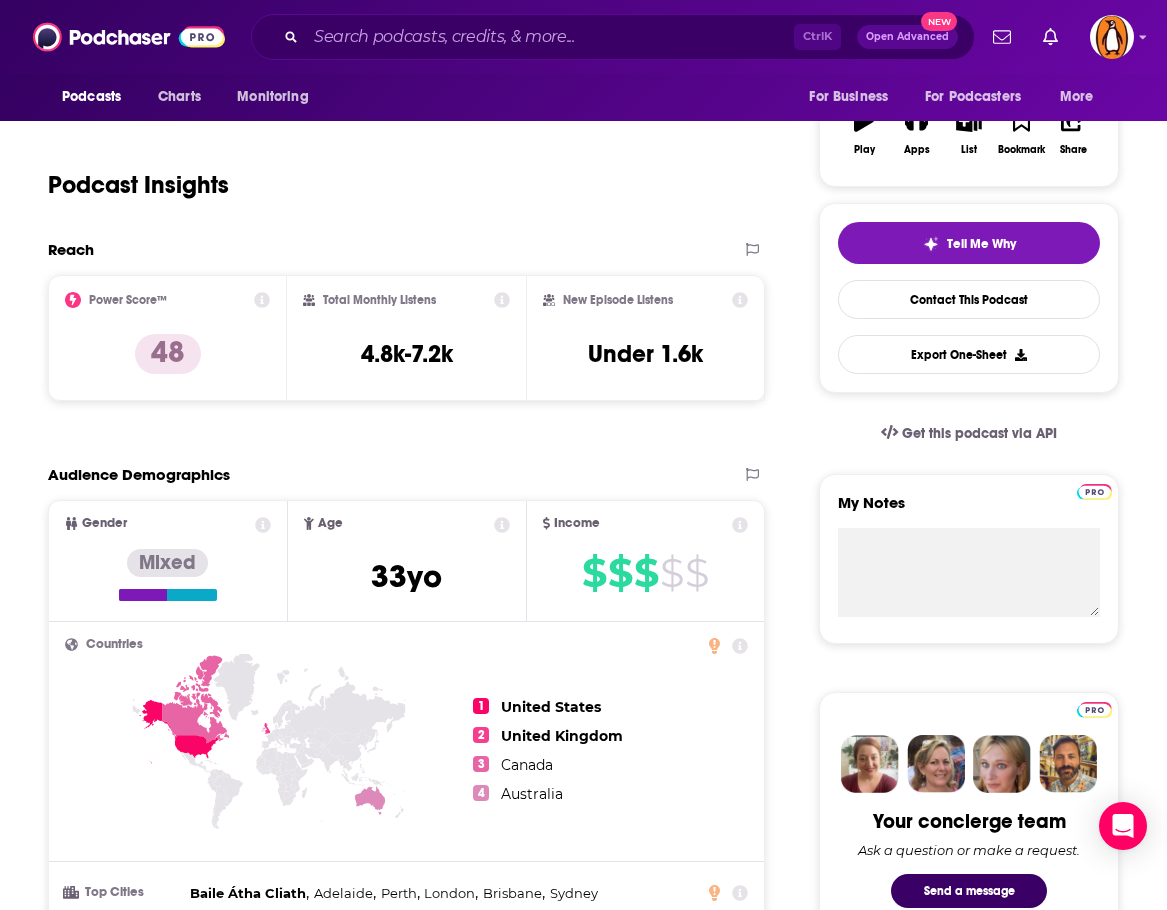 scroll, scrollTop: 0, scrollLeft: 0, axis: both 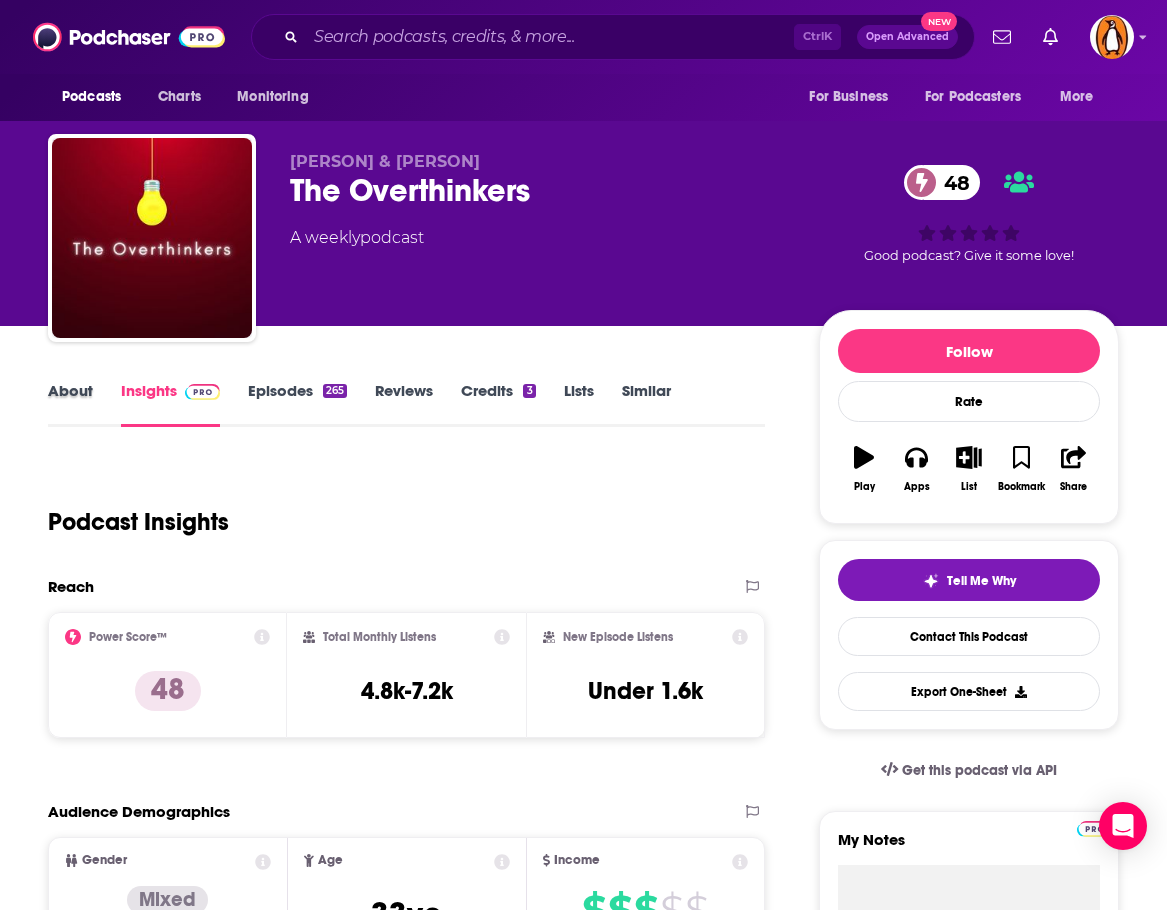 click on "About" at bounding box center [84, 404] 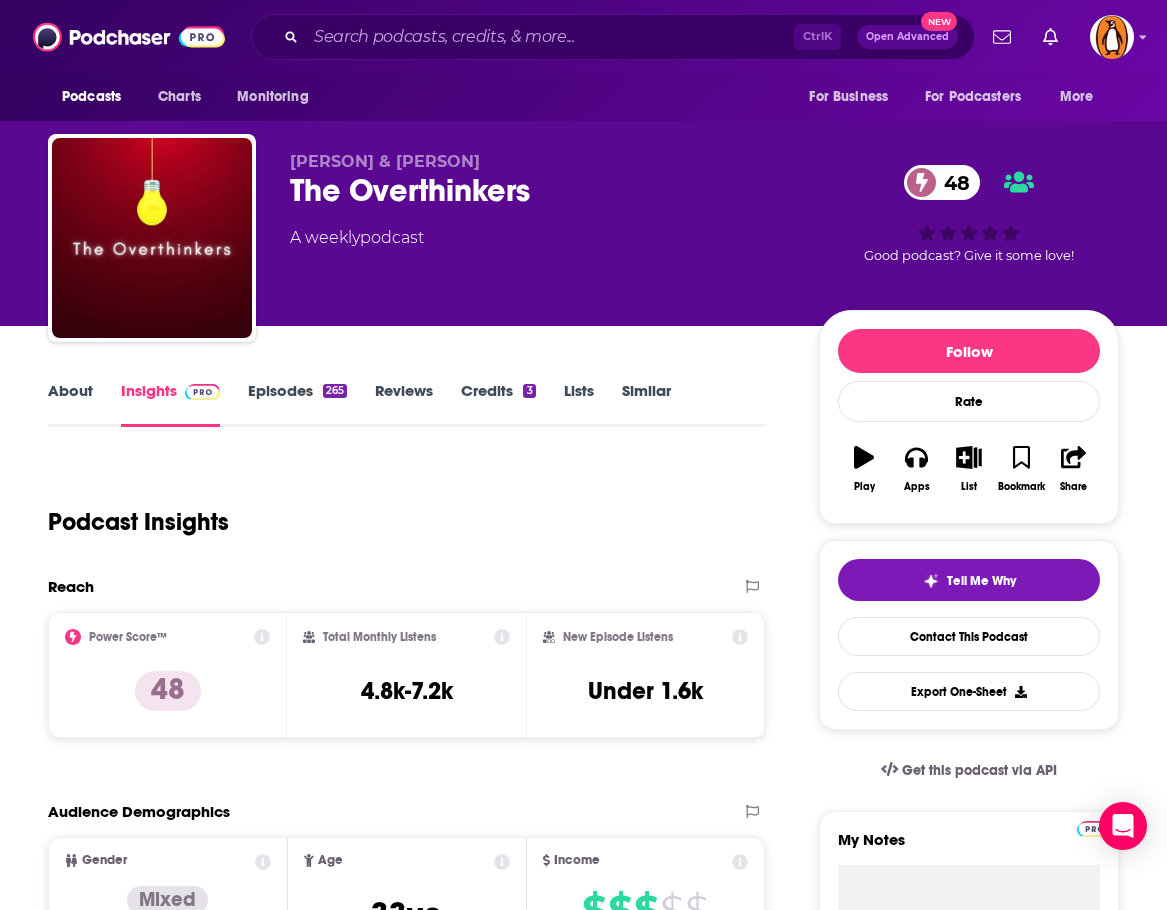 click on "About" at bounding box center (70, 404) 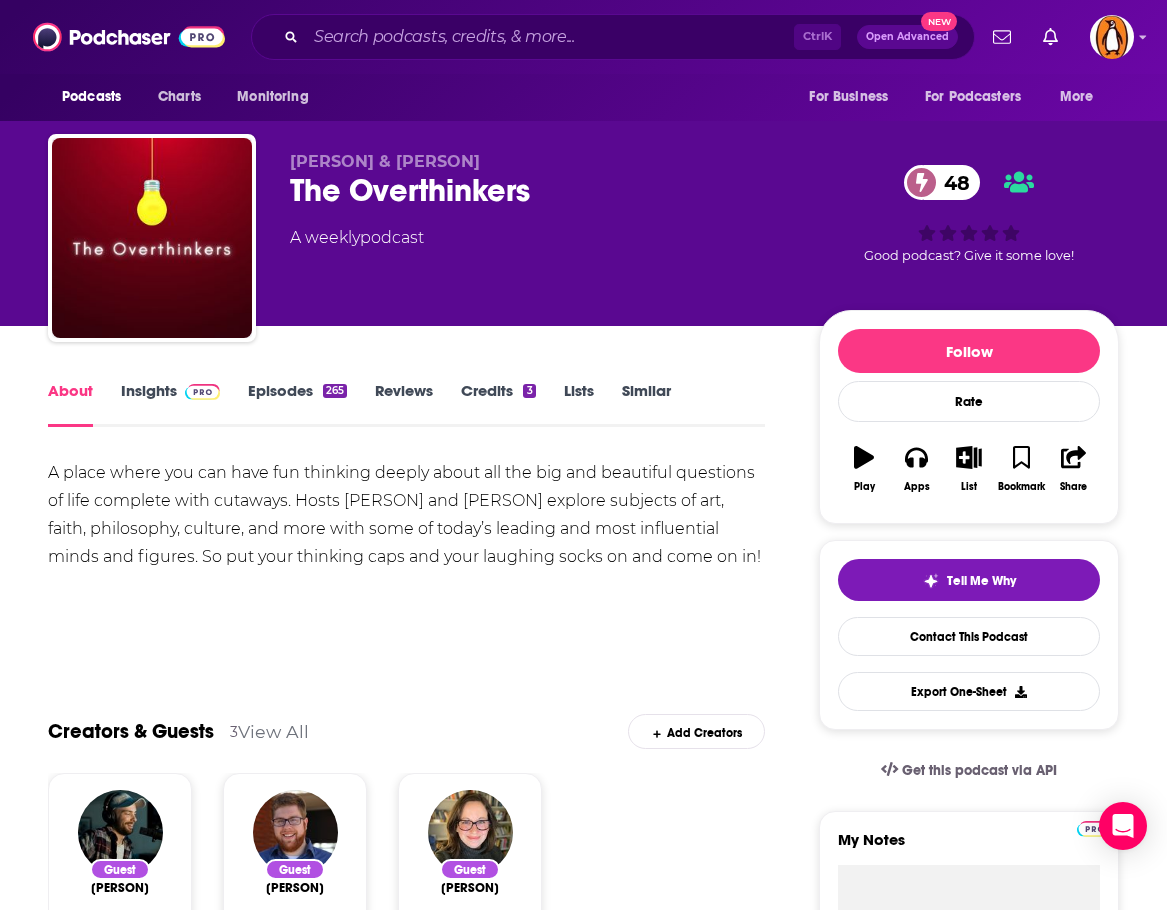 click on "About Insights Episodes 265 Reviews Credits 3 Lists Similar A place where you can have fun thinking deeply about all the big and beautiful questions of life complete with cutaways. Hosts [PERSON] and [PERSON] explore subjects of art, faith, philosophy, culture, and more with some of today’s leading and most influential minds and figures. So put your thinking caps and your laughing socks on and come on in! Show More Creators & Guests 3 View All Add Creators Guest [PERSON] 1 episode Guest [PERSON] 1 episode Guest [PERSON] 1 episode Add Creators Recent Episodes View All Does Discussion Really Change Minds? Aug 4th, 2025 What is Transhumanism? Jul 28th, 2025 What is Rest? Jul 21st, 2025 View All Episodes Podcast Reviews This podcast hasn't been reviewed yet. You can add a review to show others what you thought. Mentioned In These Lists There are no lists that include "The Overthinkers" . You can add this podcast to a new or existing list. Host or manage this podcast? Active" at bounding box center (417, 1337) 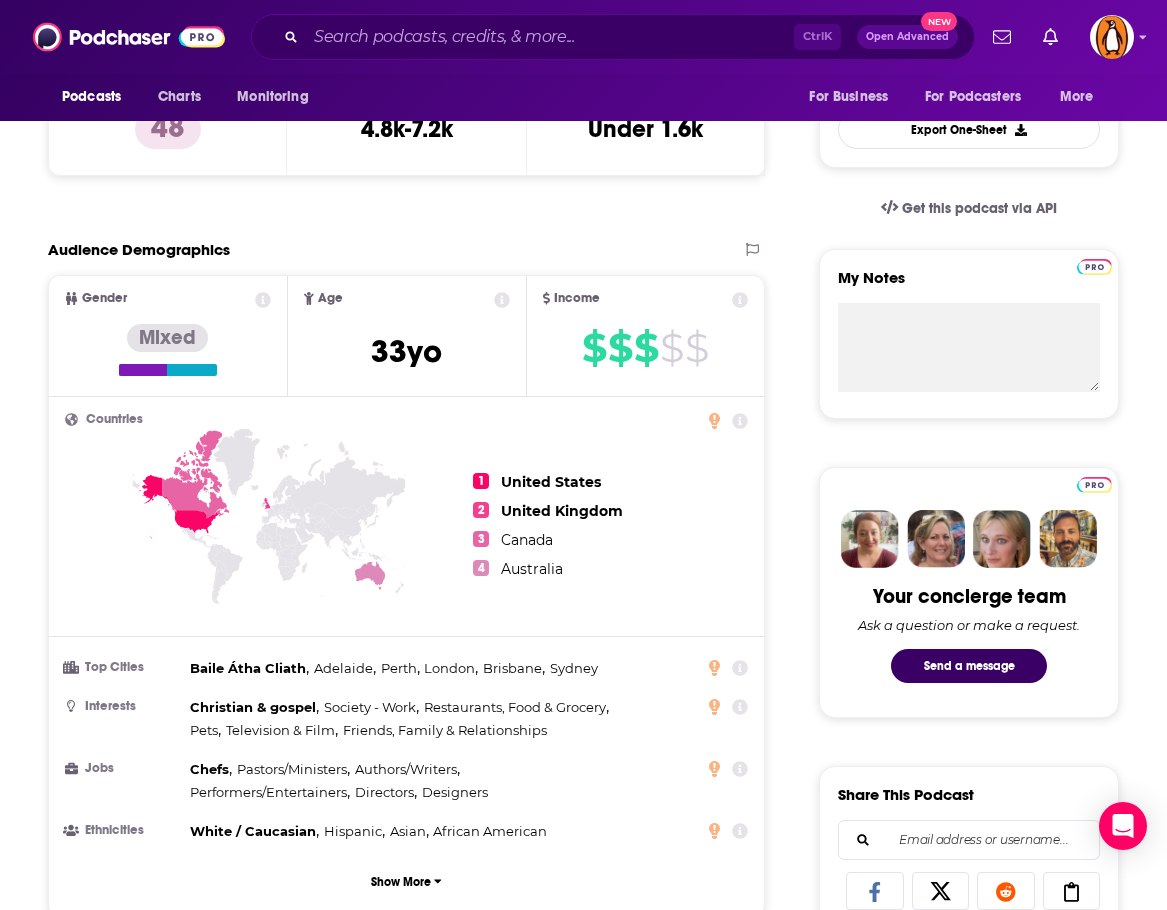 scroll, scrollTop: 0, scrollLeft: 0, axis: both 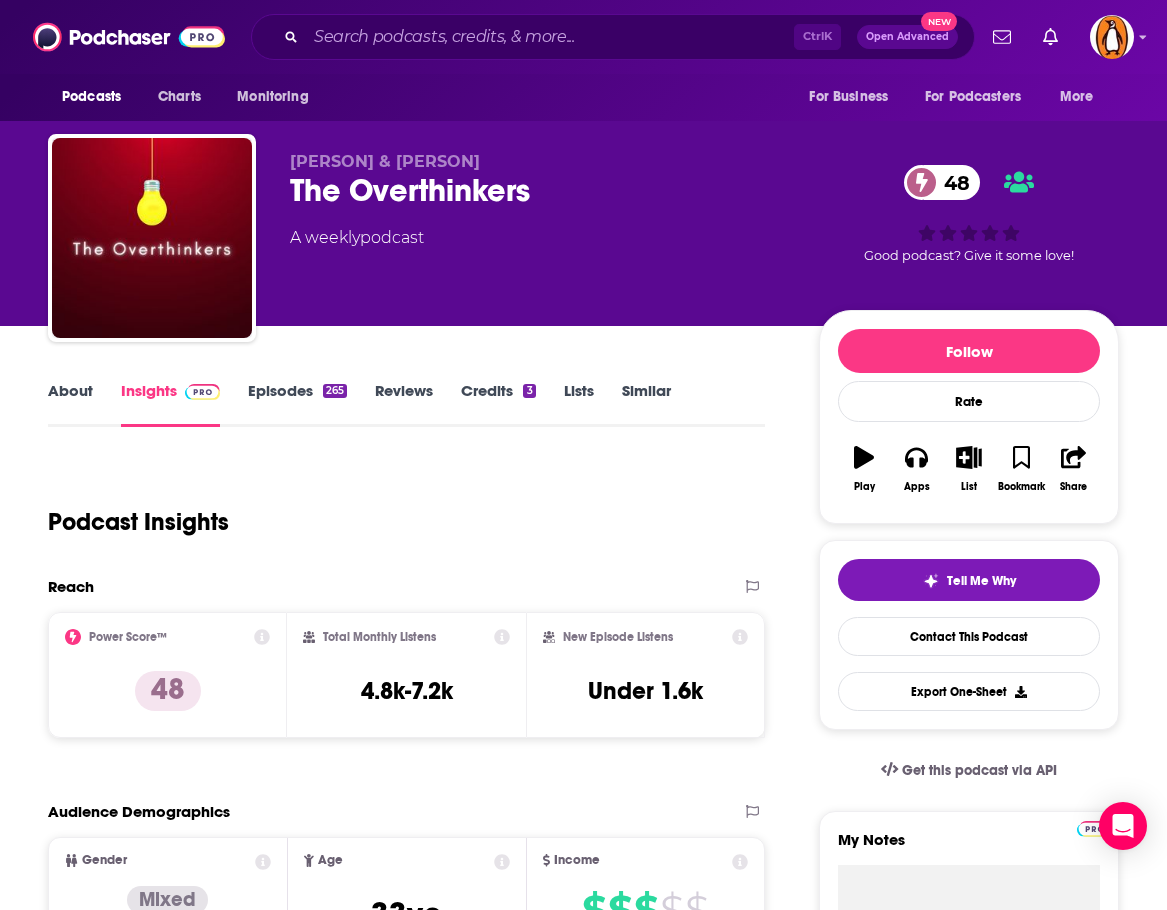click on "About" at bounding box center (70, 404) 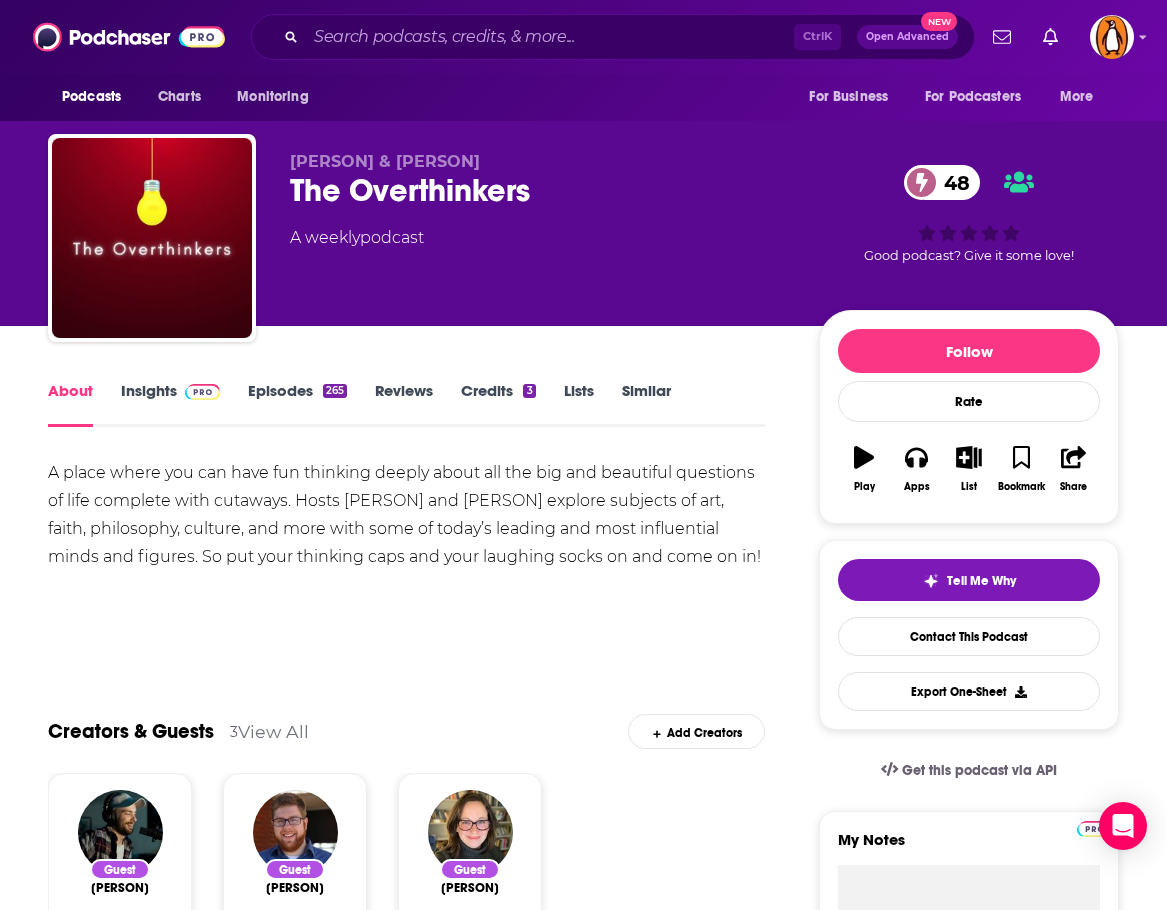 click on "Episodes 265" at bounding box center [297, 404] 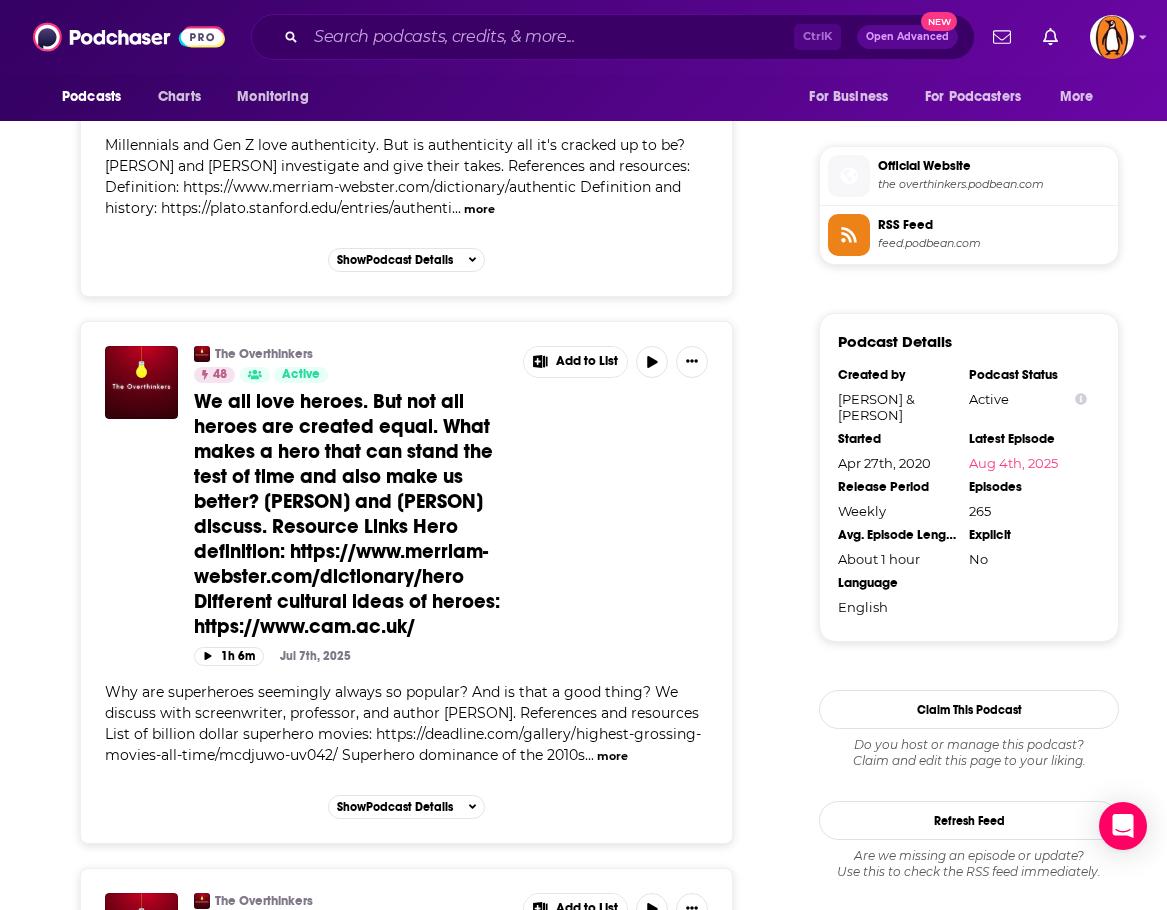 scroll, scrollTop: 1149, scrollLeft: 0, axis: vertical 